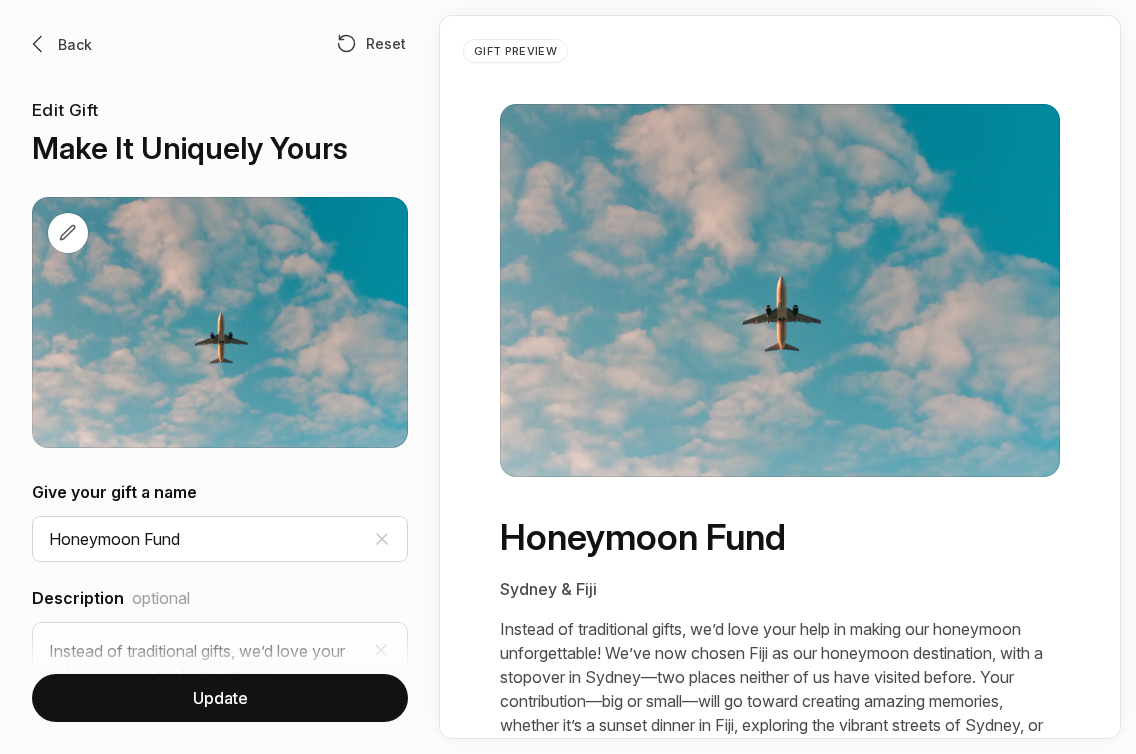 scroll, scrollTop: 0, scrollLeft: 0, axis: both 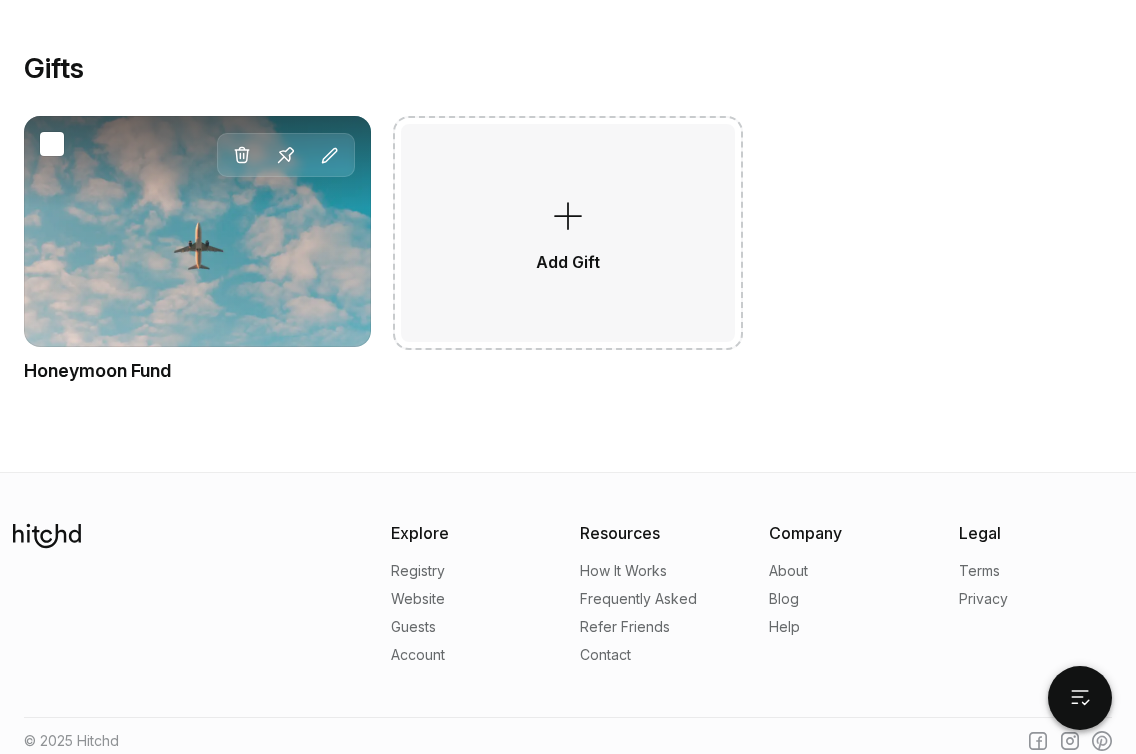 click on "Delete
Pin
Edit" at bounding box center (197, 231) 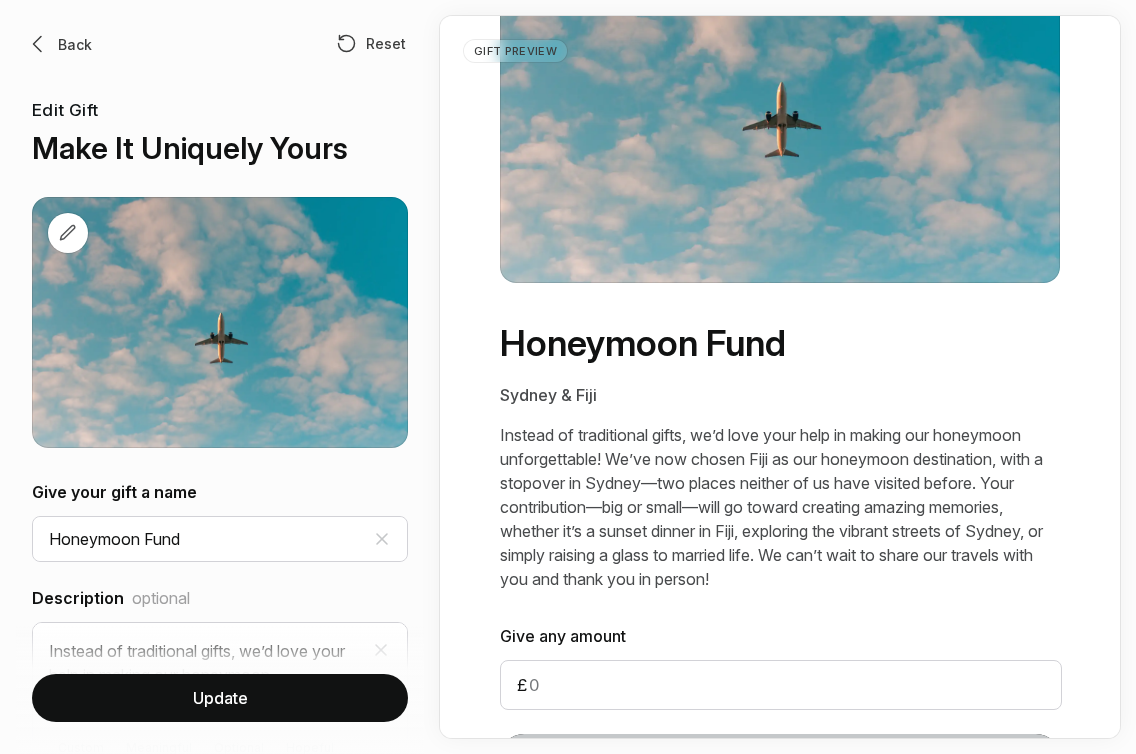 scroll, scrollTop: 326, scrollLeft: 0, axis: vertical 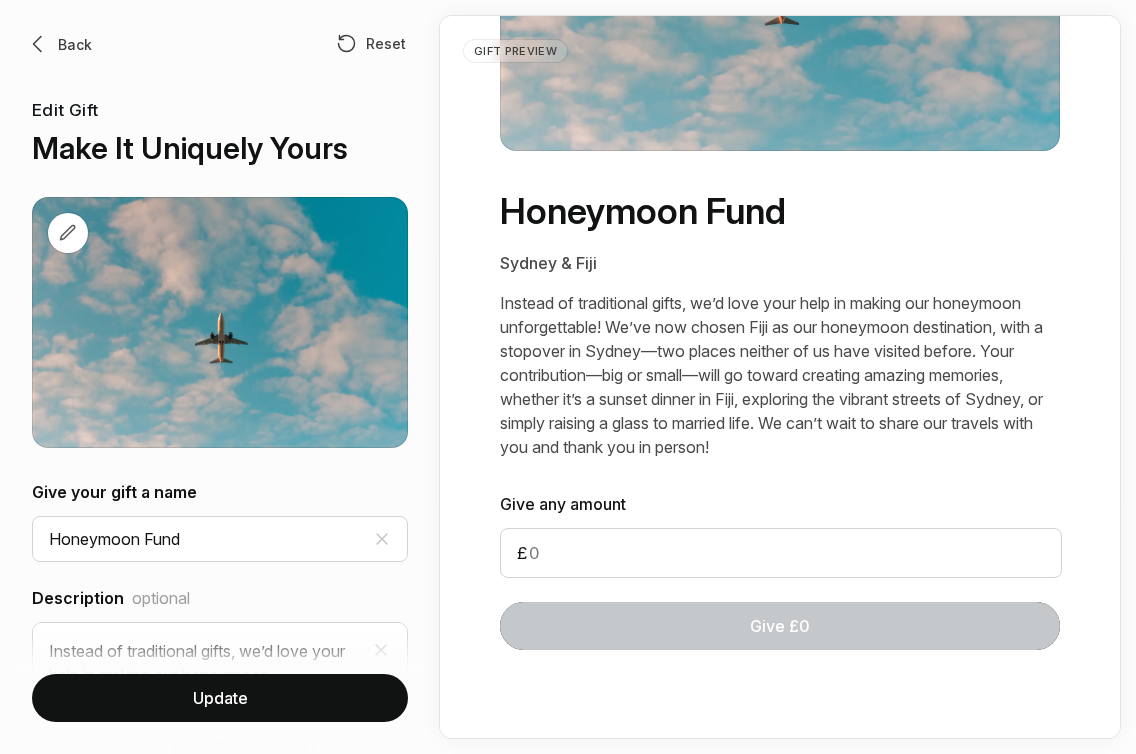 click at bounding box center (38, 44) 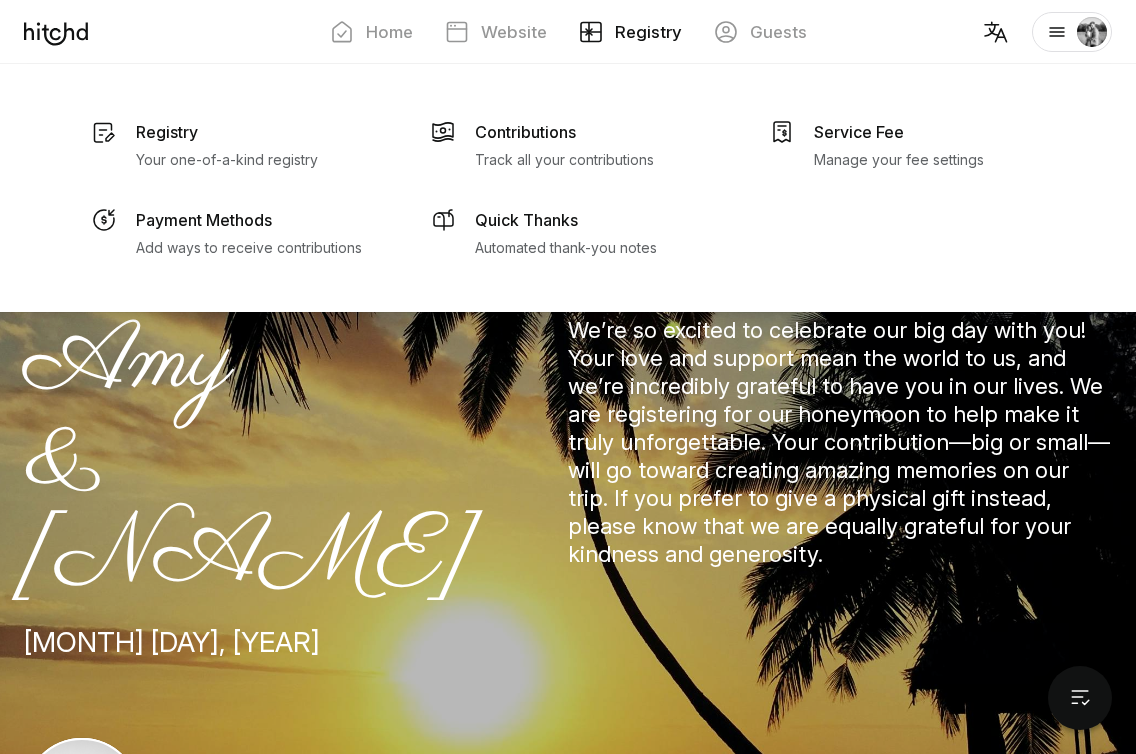 click on "Registry" at bounding box center [648, 32] 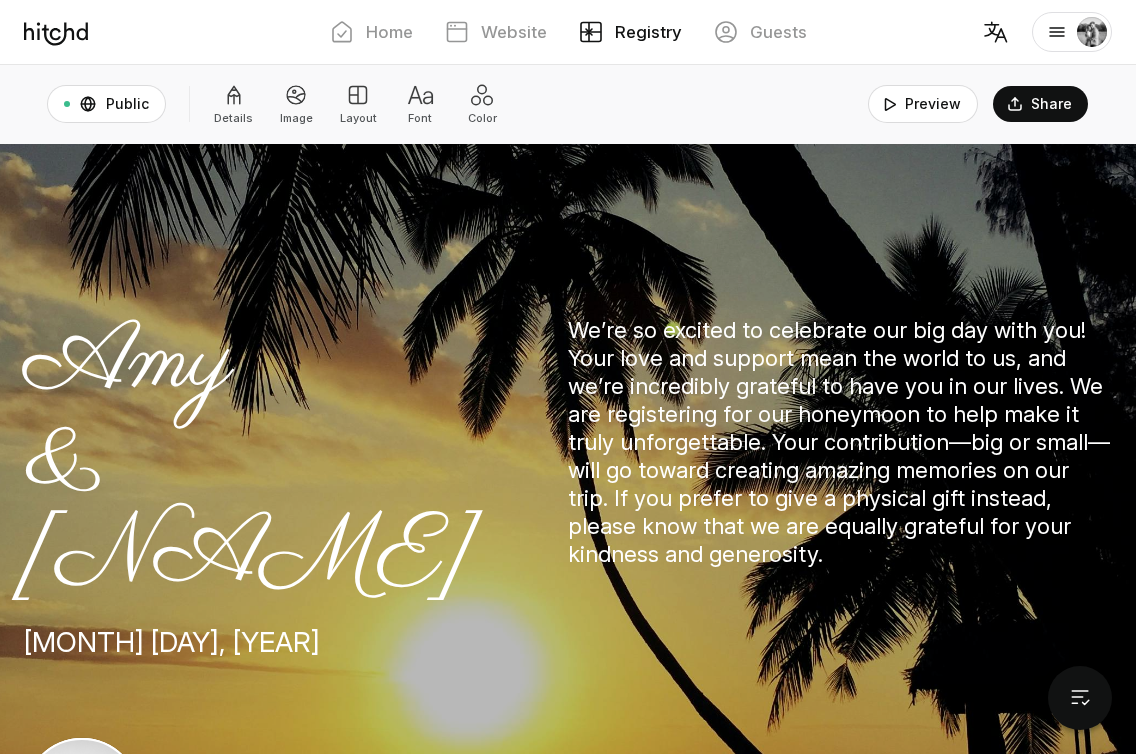 click on "Registry" at bounding box center (648, 32) 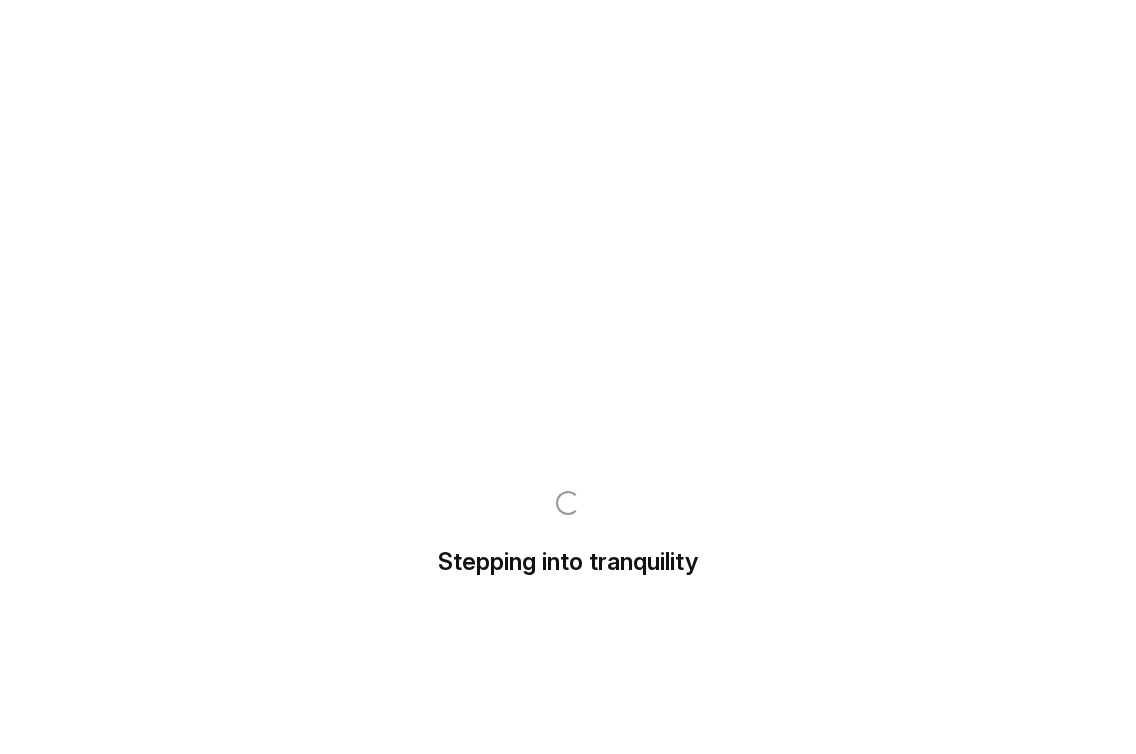 scroll, scrollTop: 0, scrollLeft: 0, axis: both 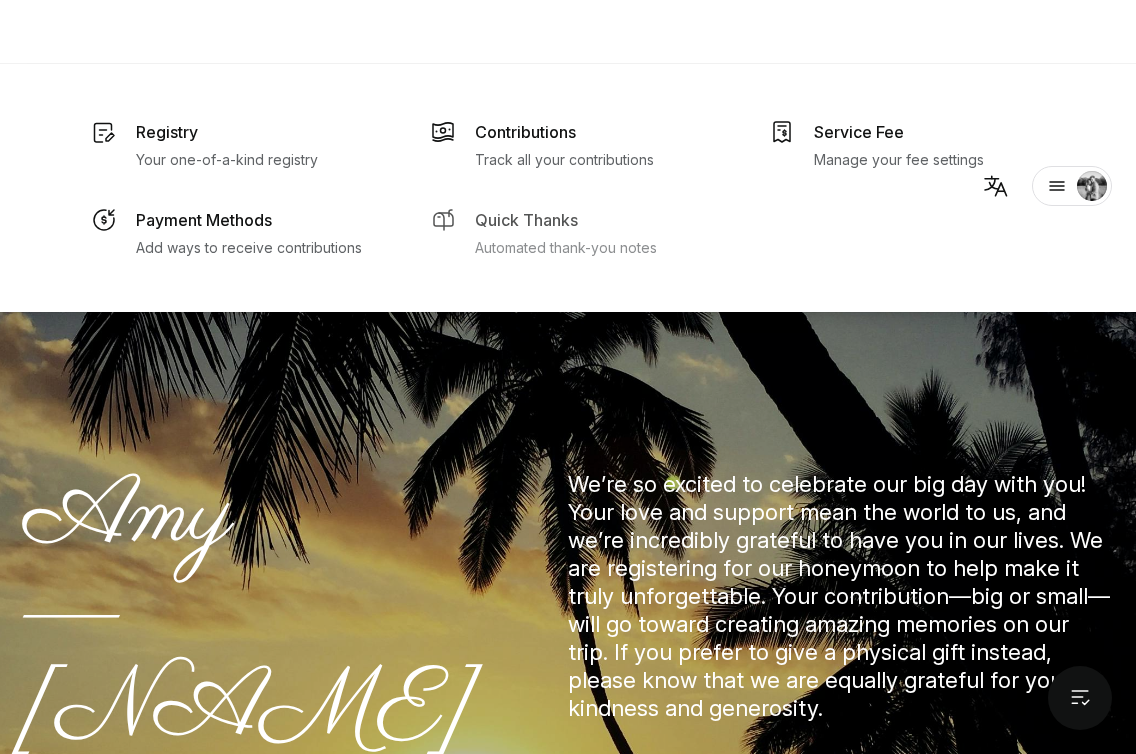 click on "Automated thank-you notes" at bounding box center (227, 160) 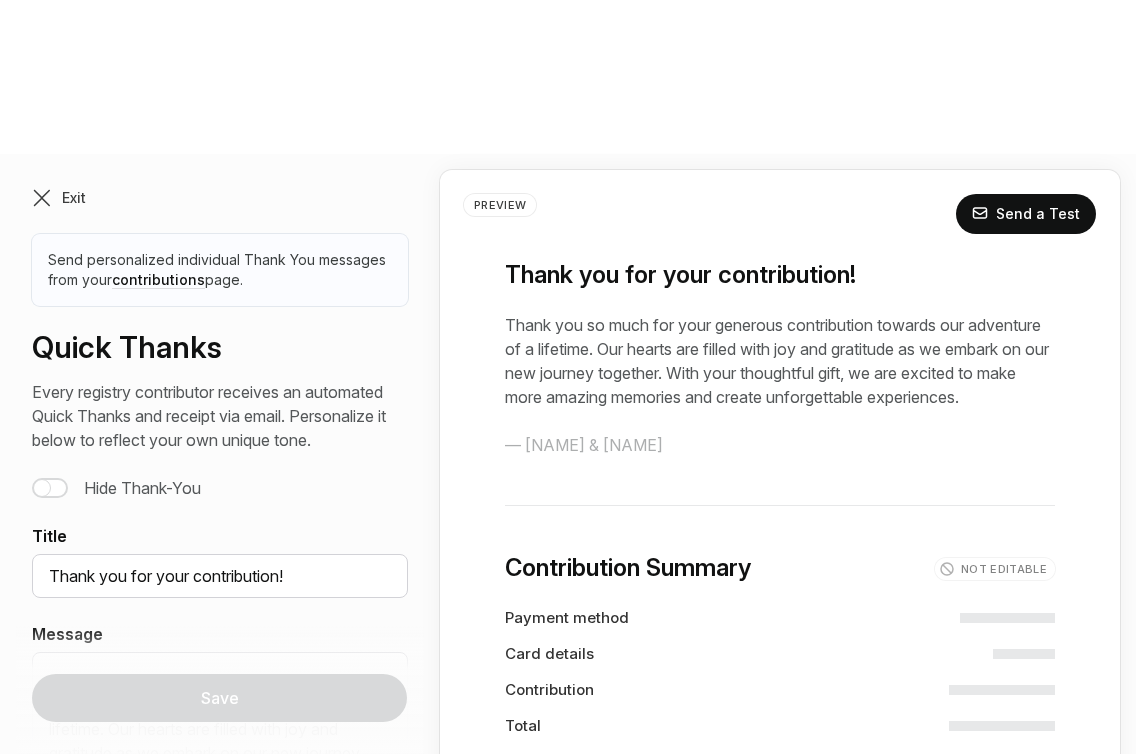 scroll, scrollTop: 19, scrollLeft: 0, axis: vertical 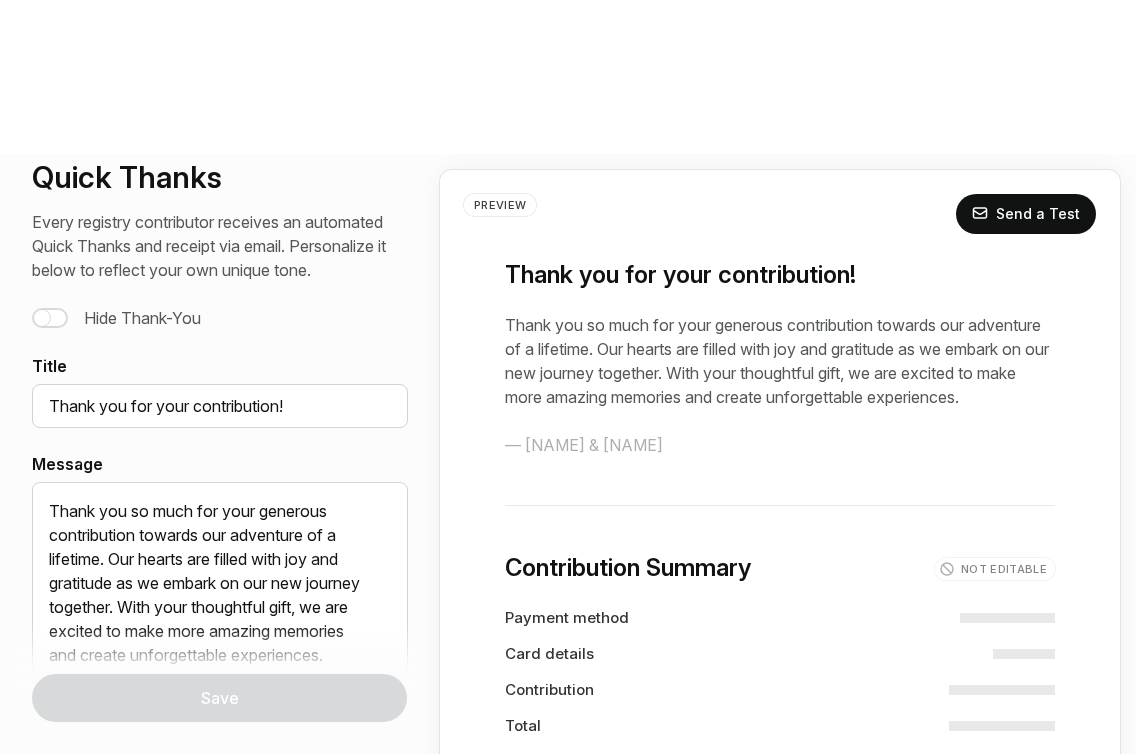click at bounding box center (50, 318) 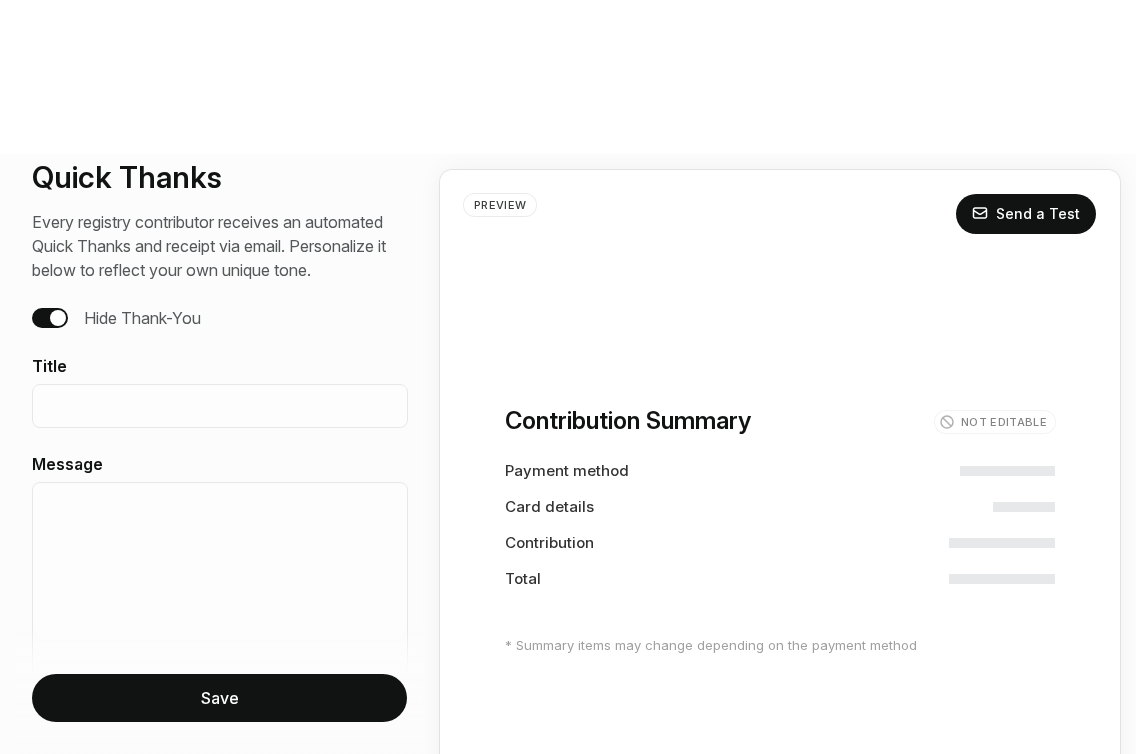 scroll, scrollTop: 0, scrollLeft: 0, axis: both 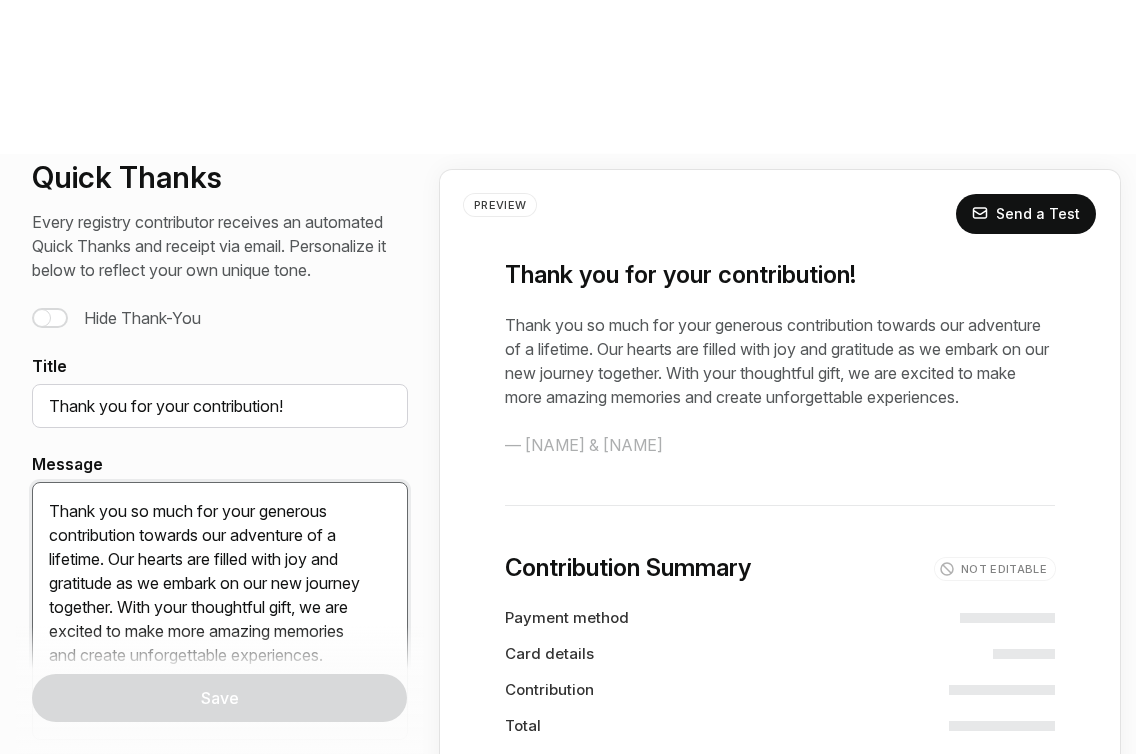 drag, startPoint x: 239, startPoint y: 498, endPoint x: 67, endPoint y: 346, distance: 229.53867 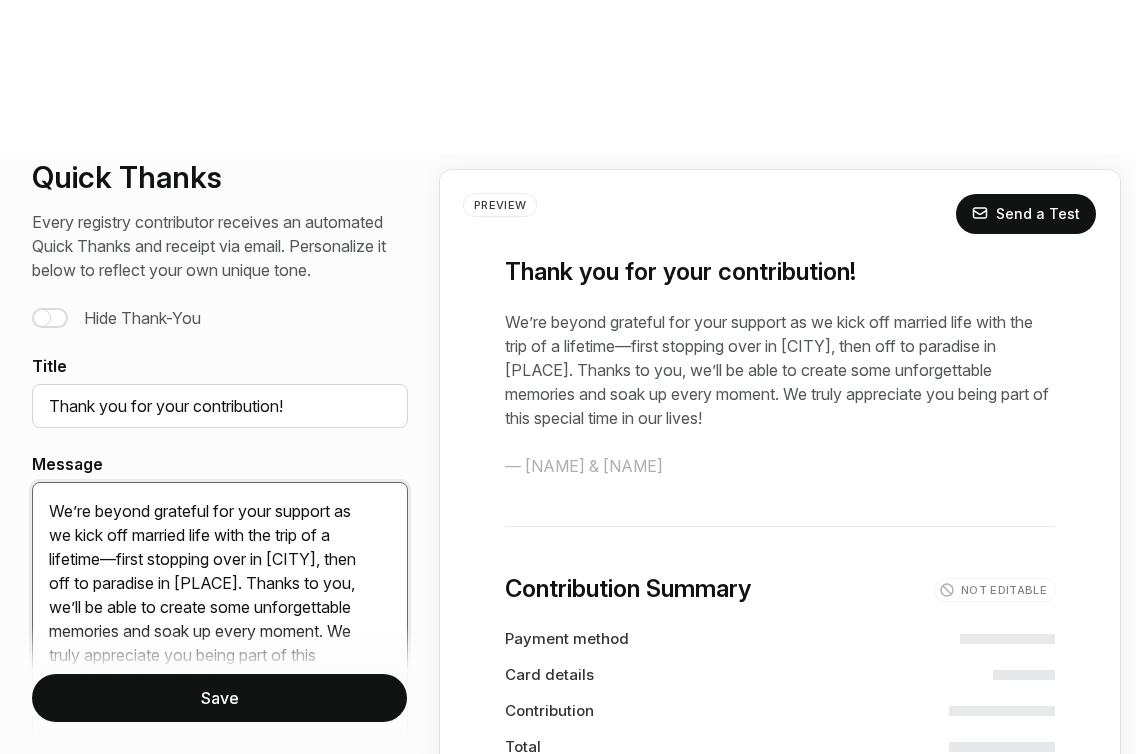 type on "We’re beyond grateful for your support as we kick off married life with the trip of a lifetime—first stopping over in Sydney, then off to paradise in Fiji. Thanks to you, we’ll be able to create some unforgettable memories and soak up every moment. We truly appreciate you being part of this special time in our lives!" 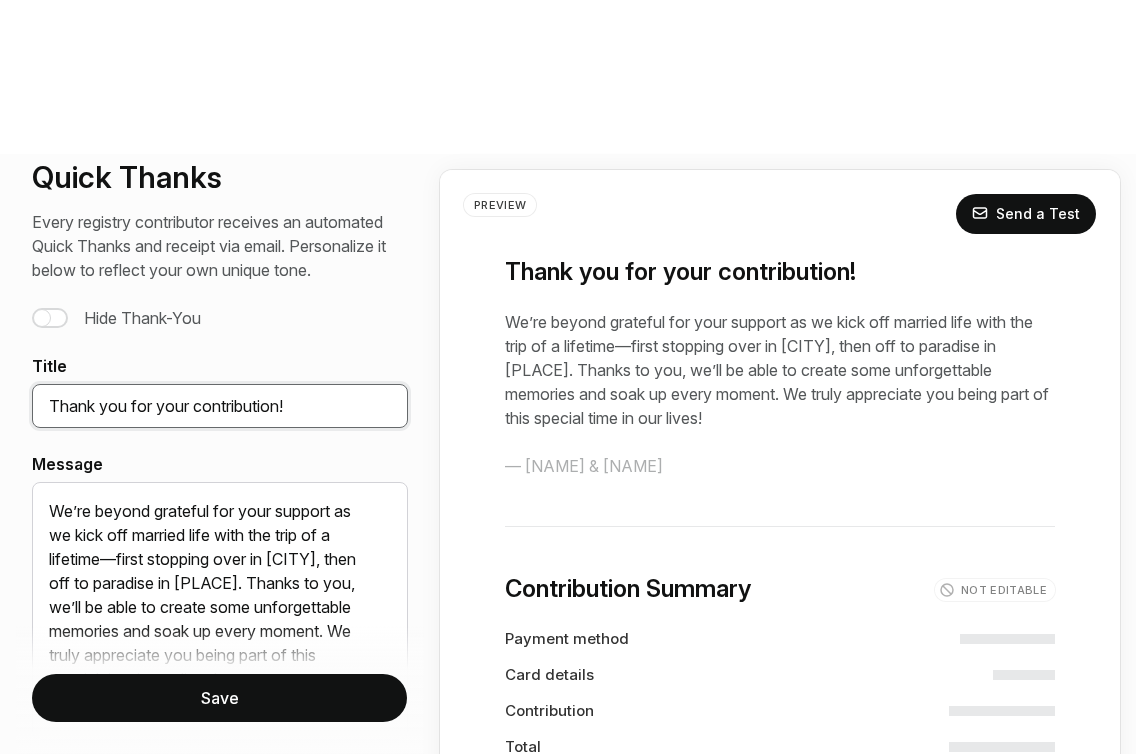 click on "Thank you for your contribution!" at bounding box center (220, 406) 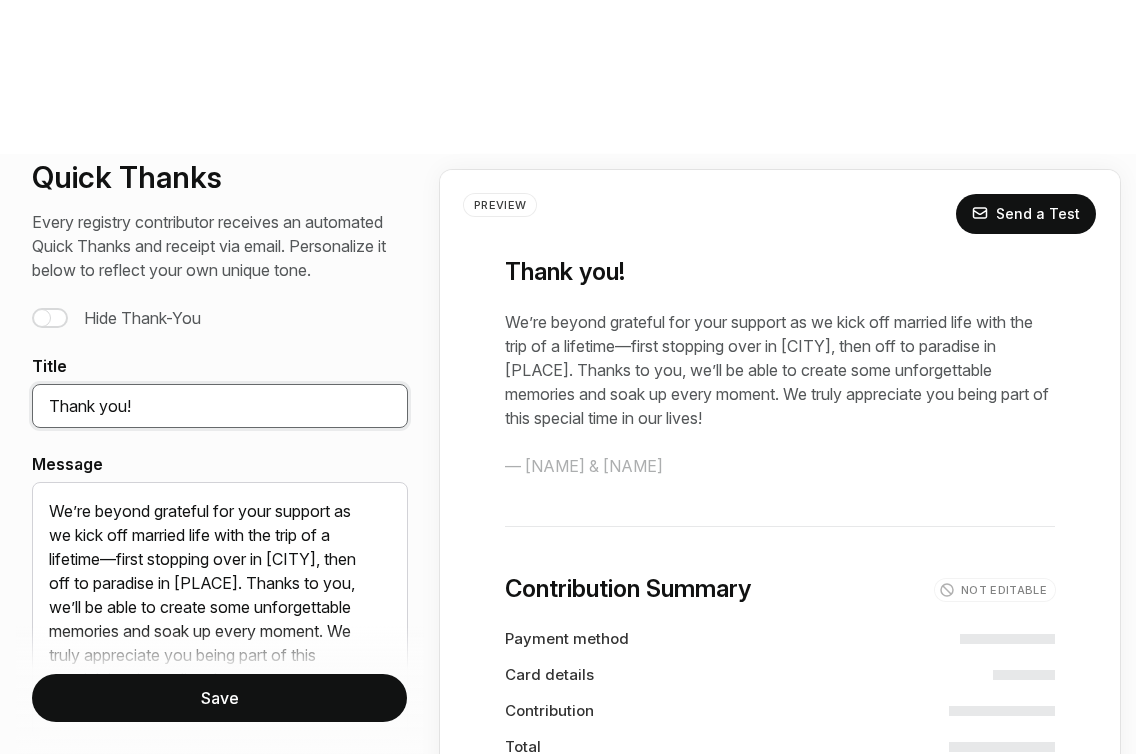type on "Thank you!" 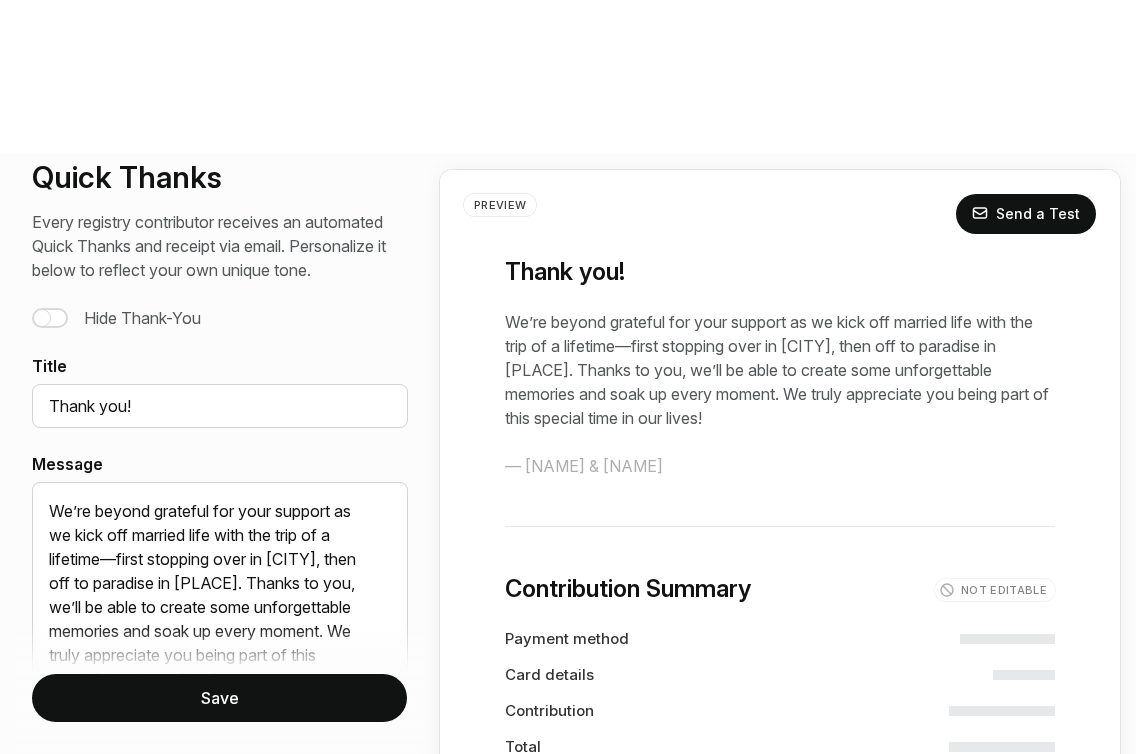click on "Exit
Reset
Send a
Test
Send personalized individual Thank You messages from your  contributions  page.
Quick Thanks
Every registry contributor receives an automated Quick Thanks and receipt via email. Personalize it below to
reflect your own unique tone.
Hide Thank-You
Title
Thank you!
Message
We’re beyond grateful for your support as we kick off married life with the trip of a lifetime—first stopping over in Sydney, then off to paradise in Fiji. Thanks to you, we’ll be able to create some unforgettable memories and soak up every moment. We truly appreciate you being part of this special time in our lives!
Text will appear as a single paragraph, regardless of line breaks Save" at bounding box center (220, 406) 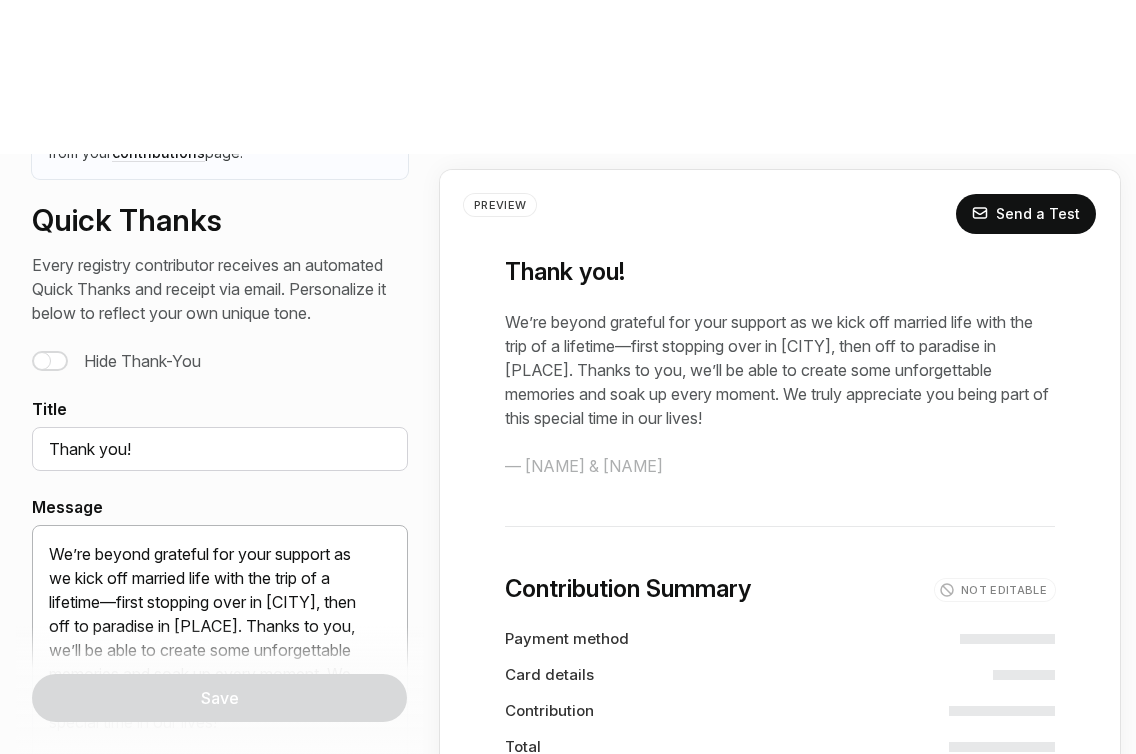 scroll, scrollTop: 170, scrollLeft: 0, axis: vertical 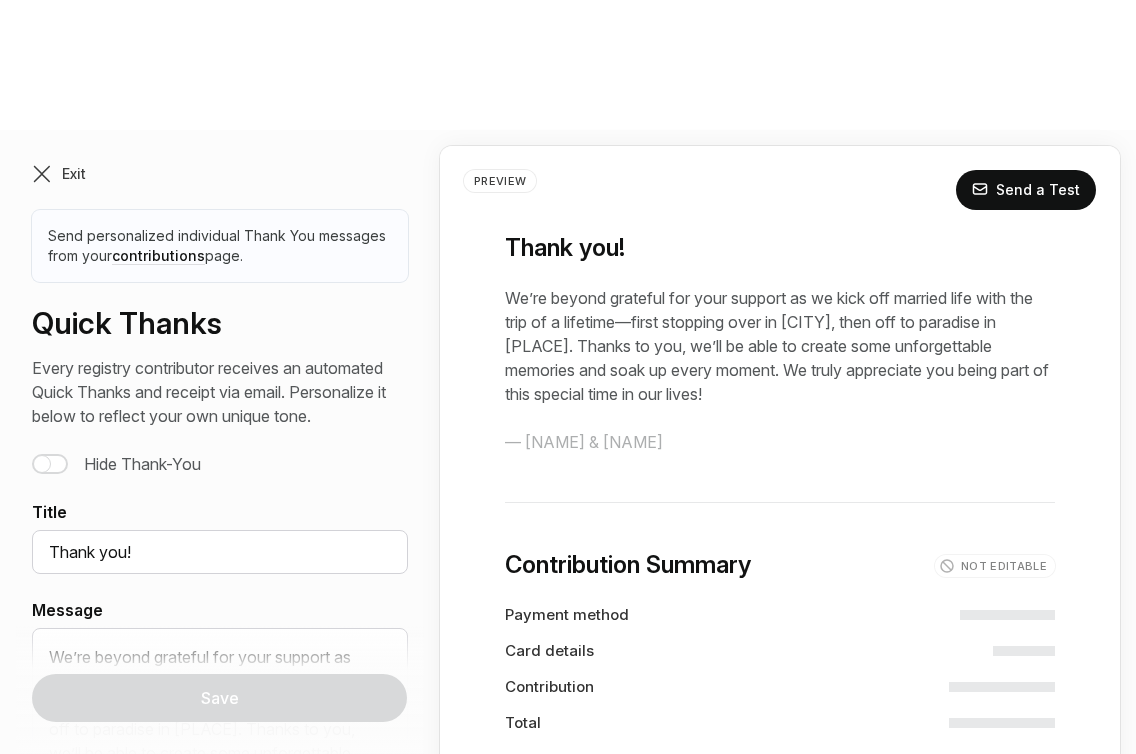 click on "Exit" at bounding box center (214, 174) 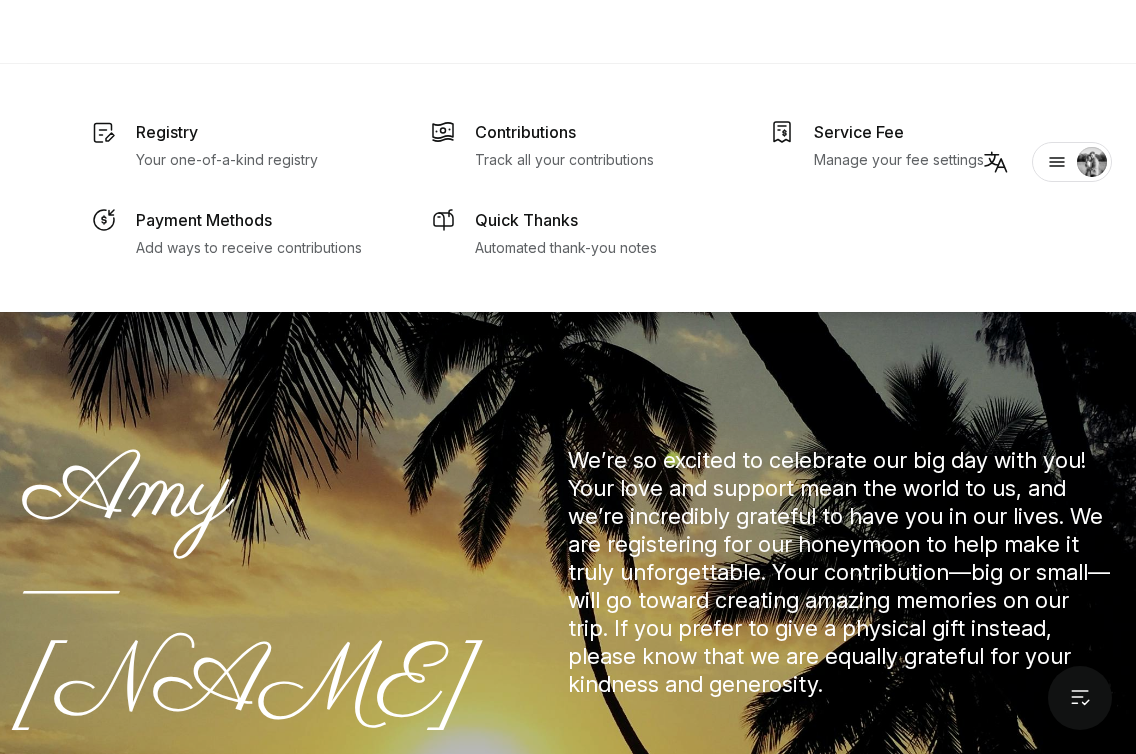 click on "Registry" at bounding box center (648, 162) 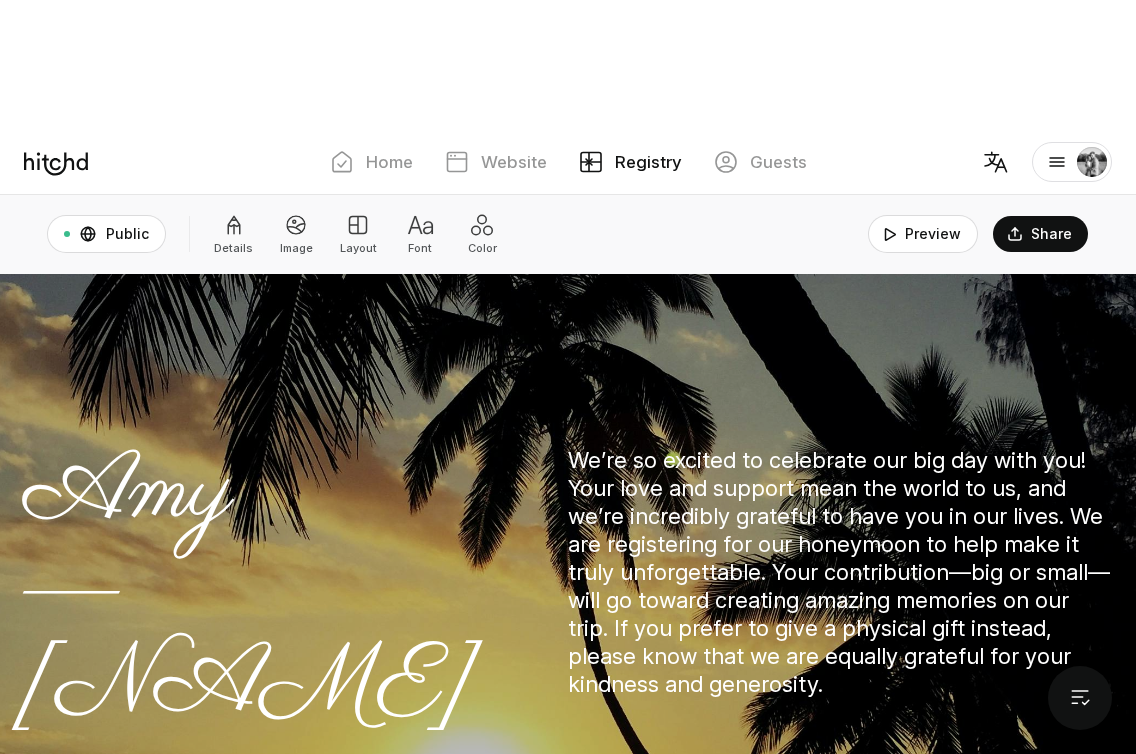 click on "Registry" at bounding box center (648, 162) 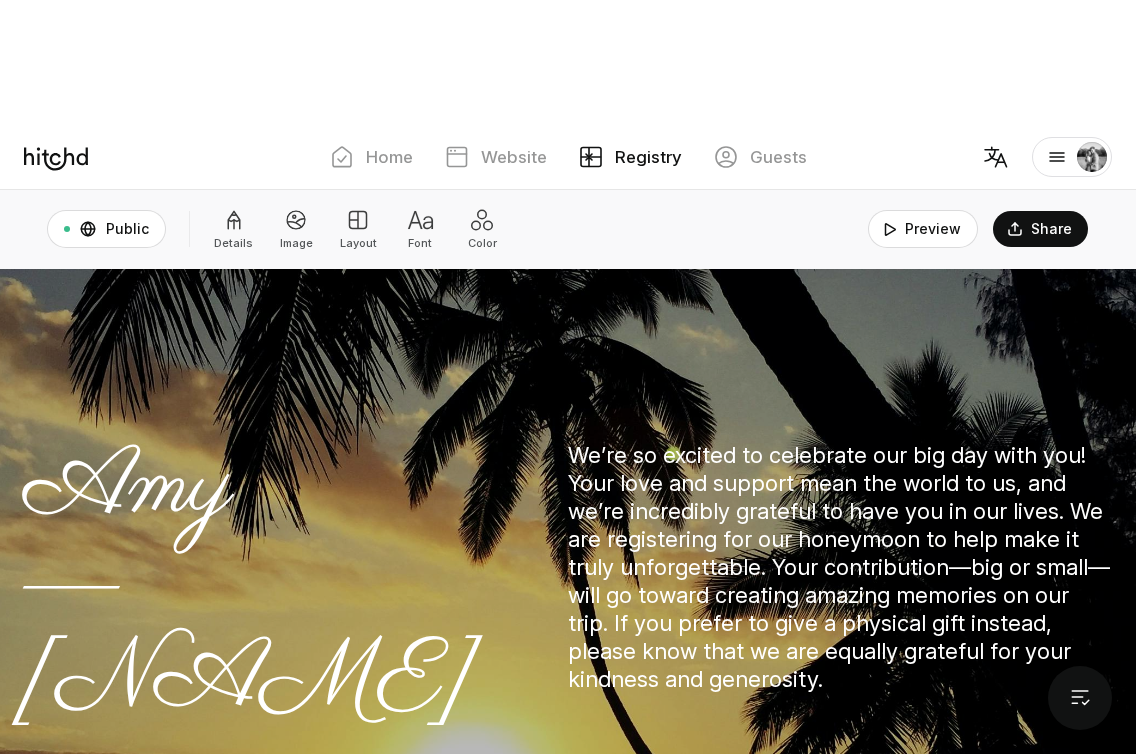 click on "Manage your fee settings" at bounding box center [227, 160] 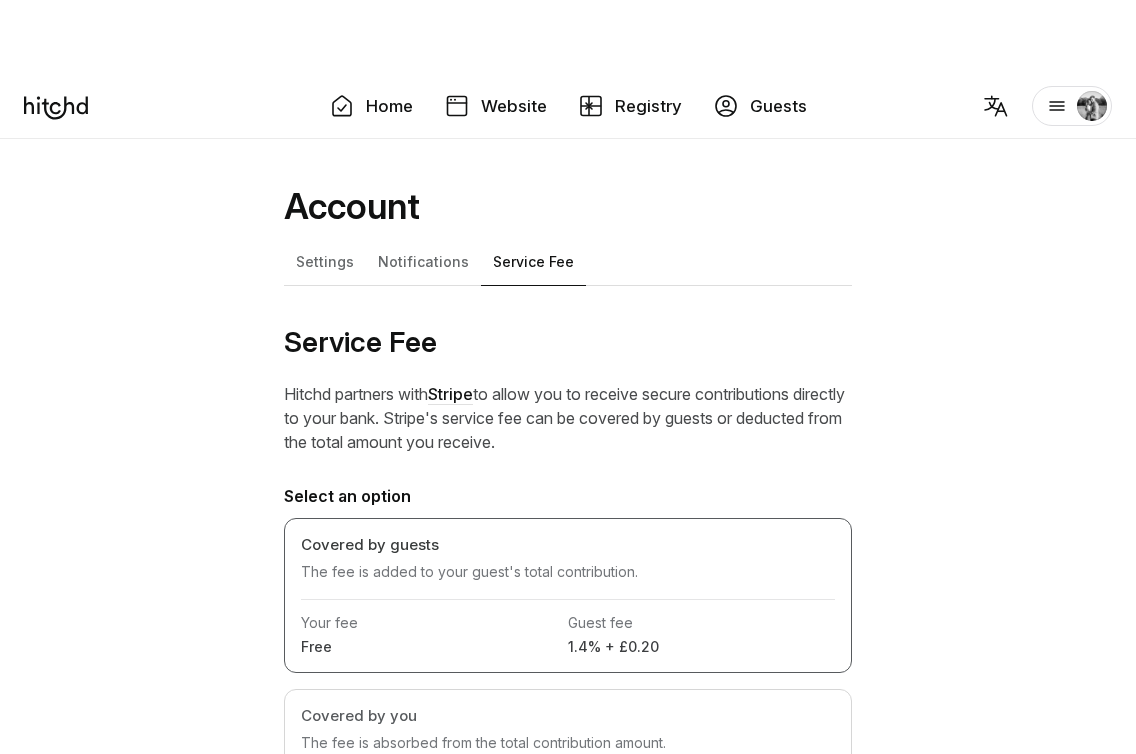 scroll, scrollTop: 98, scrollLeft: 0, axis: vertical 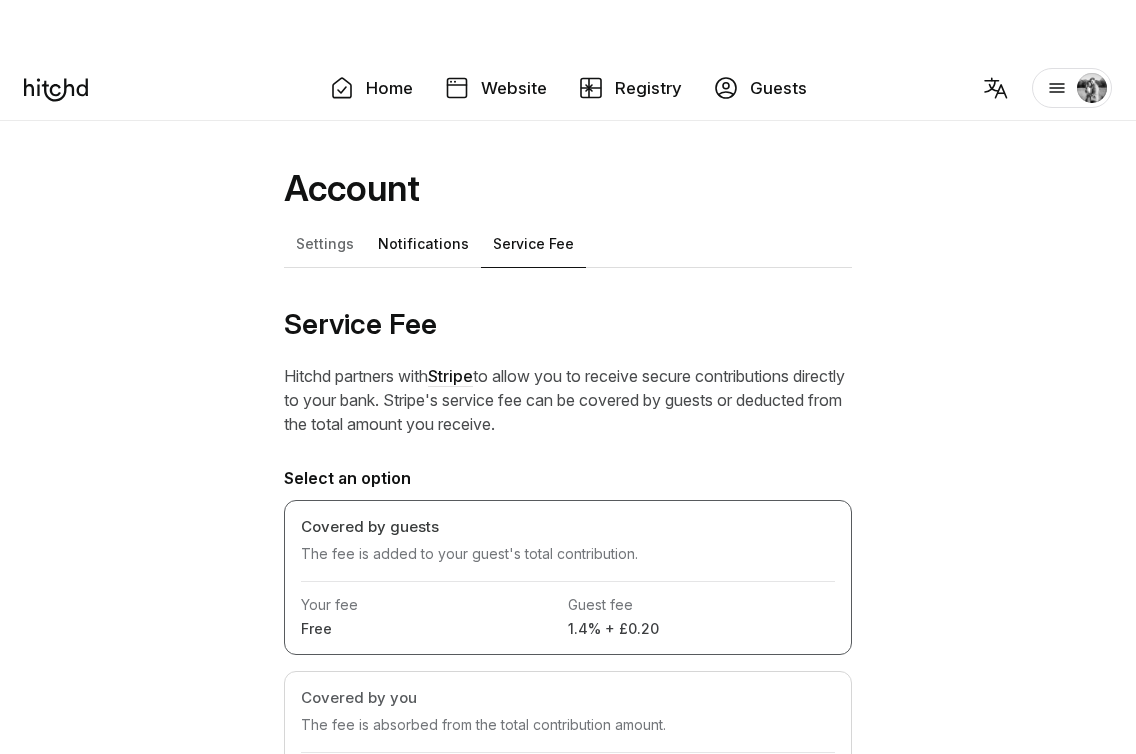 click on "Notifications" at bounding box center (423, 240) 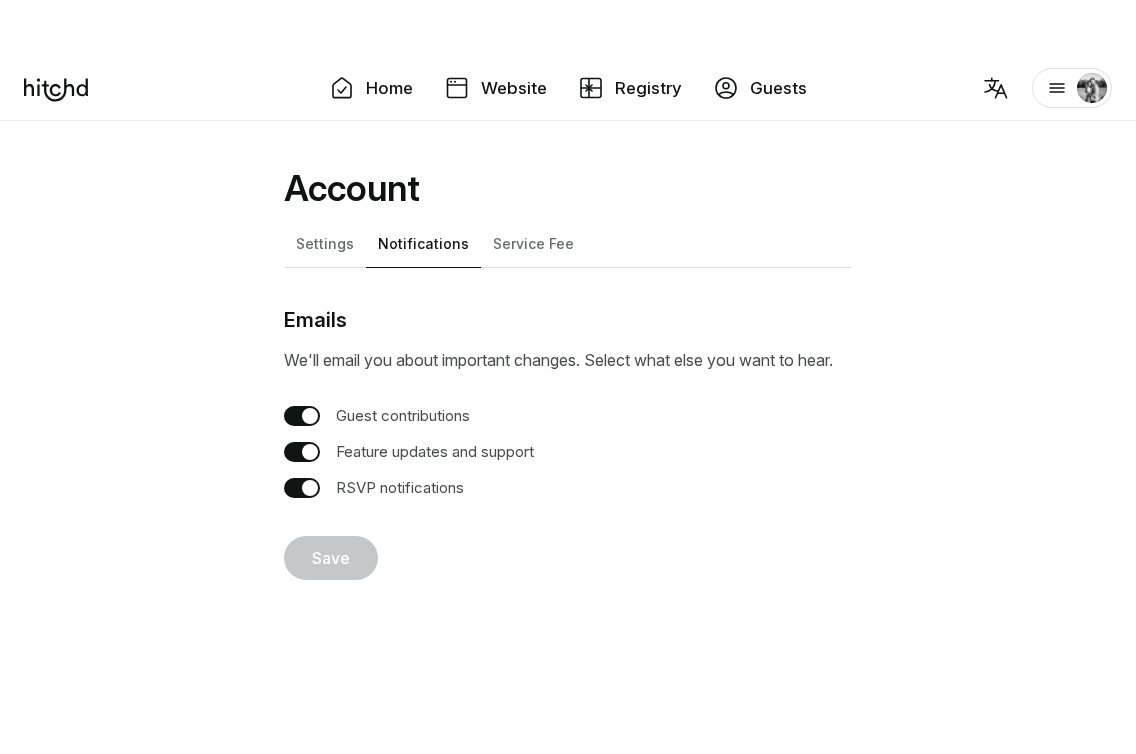 scroll, scrollTop: 24, scrollLeft: 0, axis: vertical 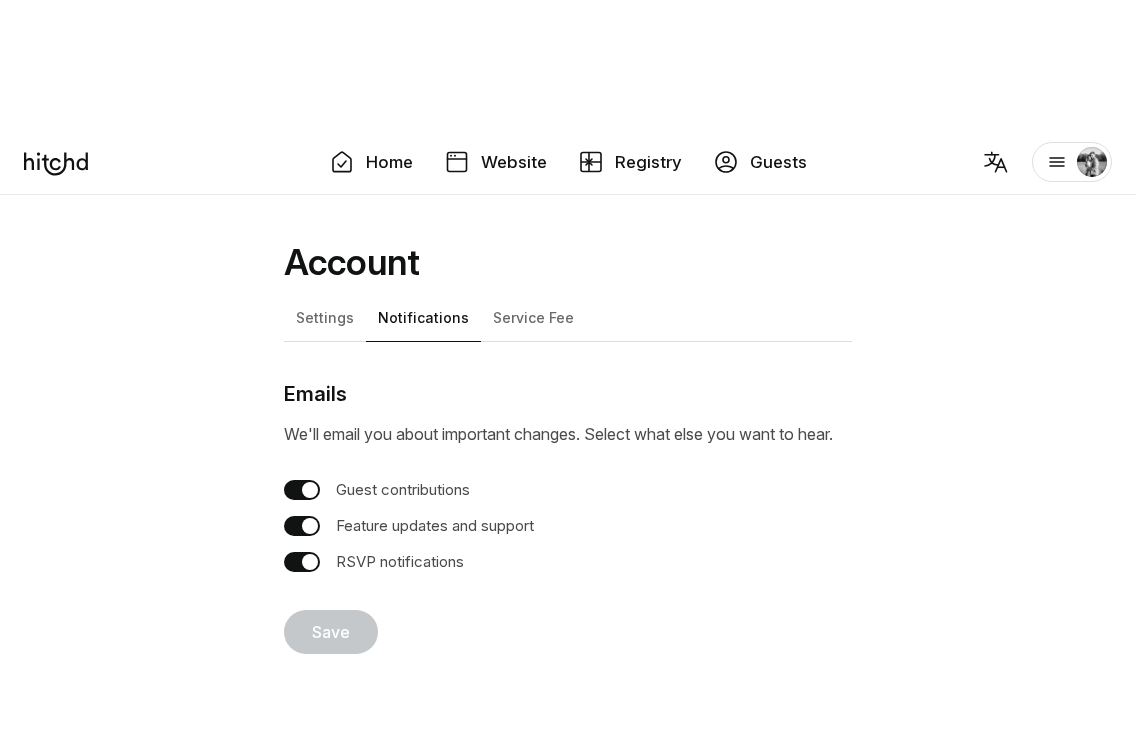 click at bounding box center [310, 526] 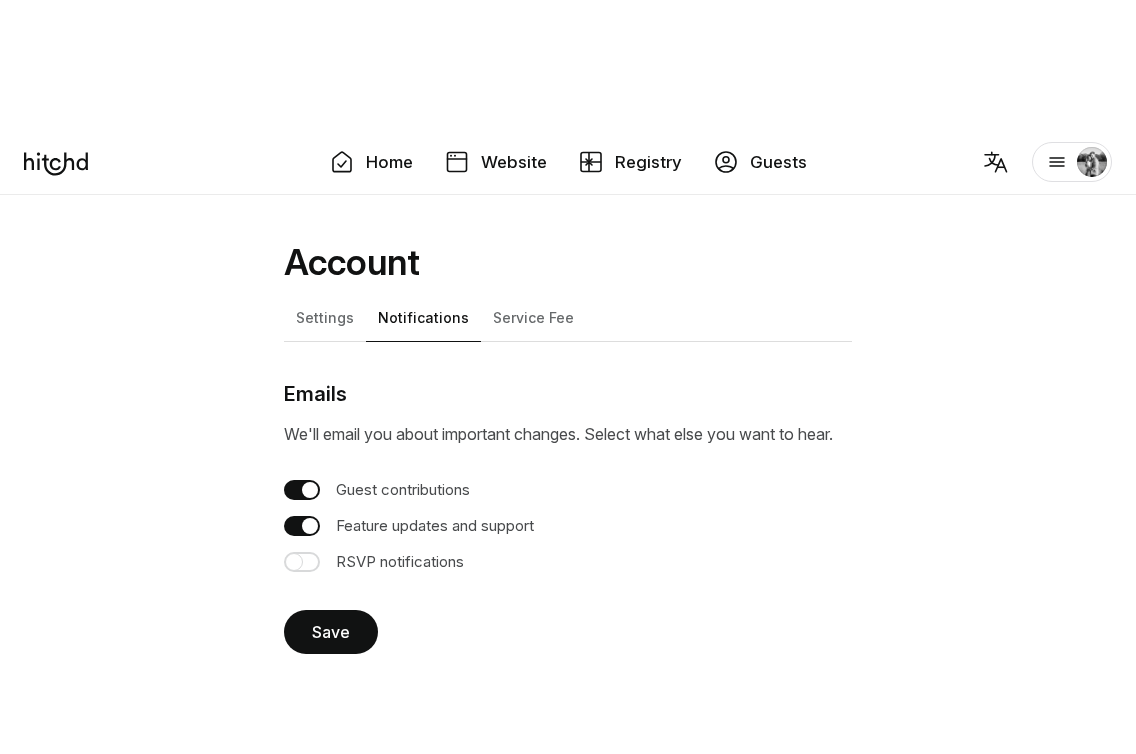 click at bounding box center (302, 526) 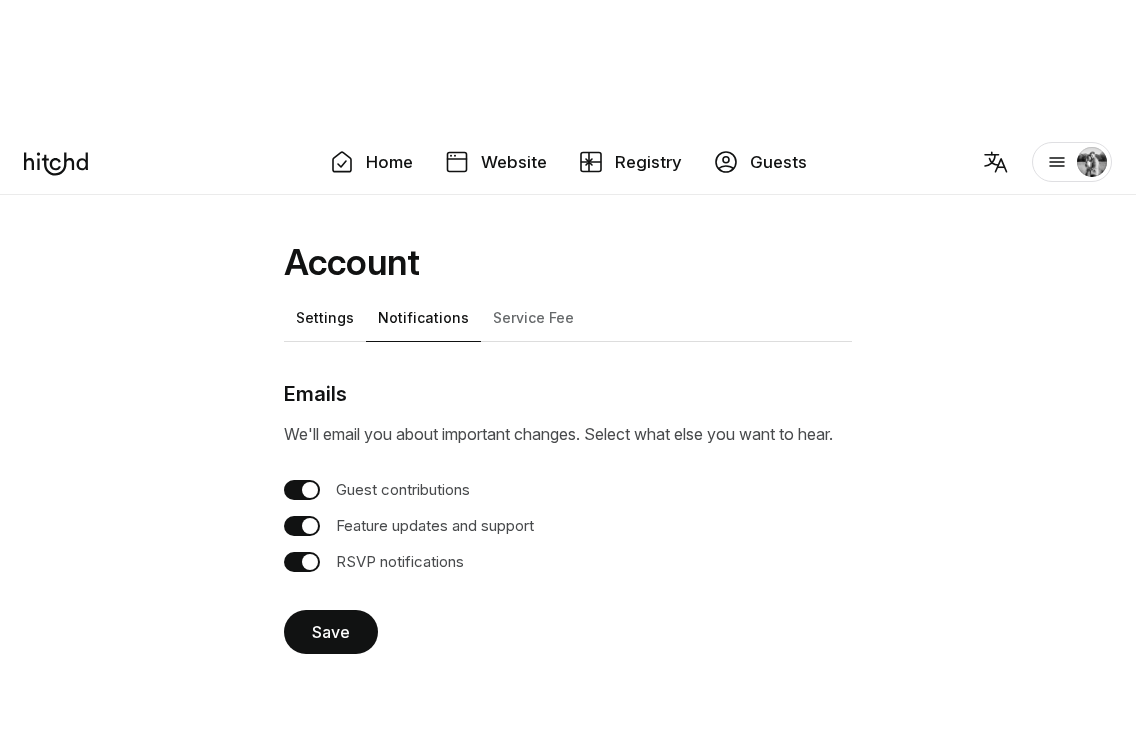 click on "Settings" at bounding box center (325, 314) 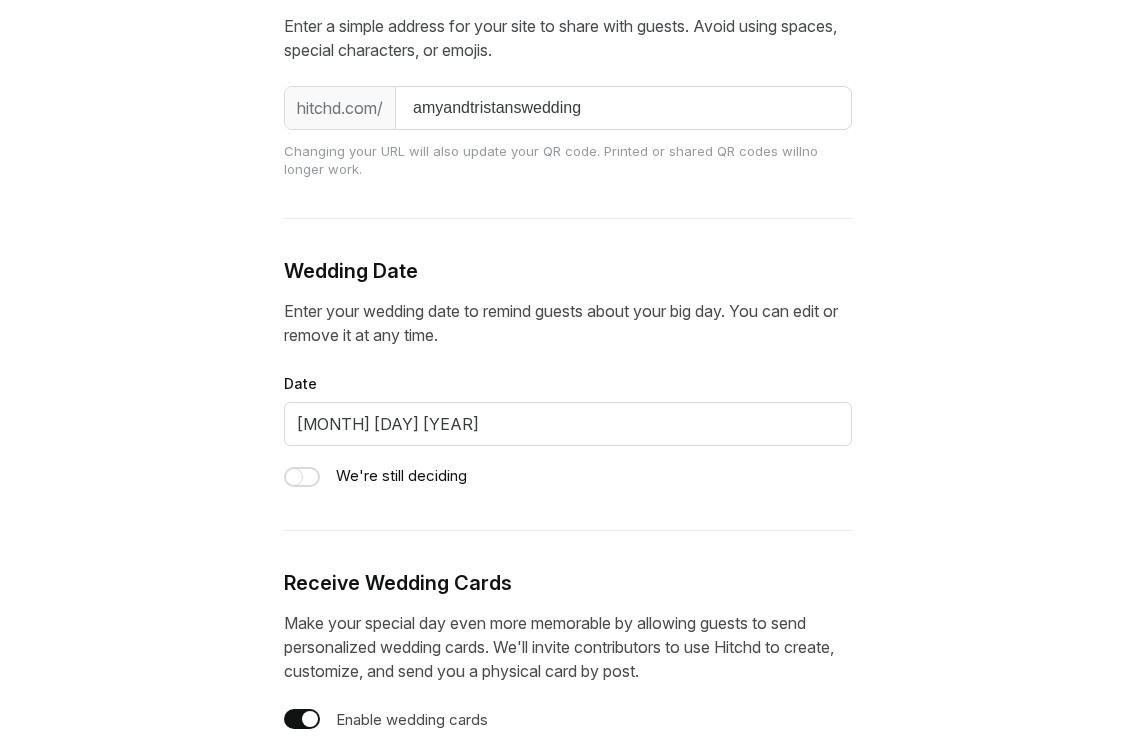 scroll, scrollTop: 1201, scrollLeft: 0, axis: vertical 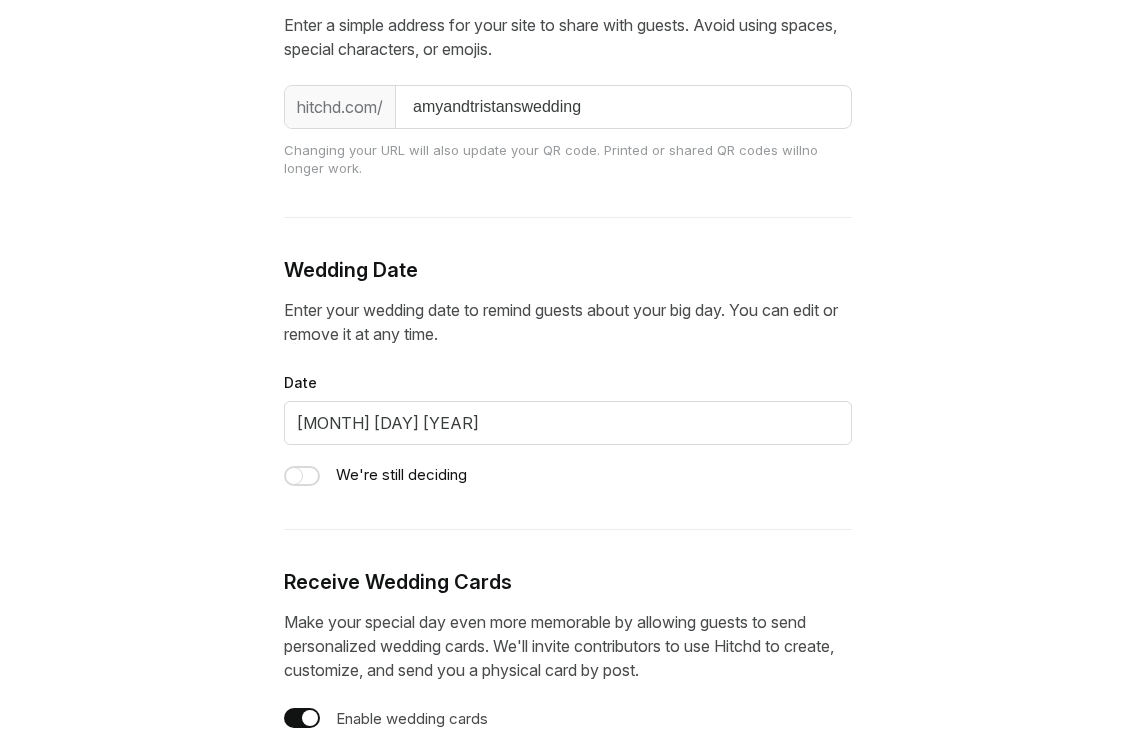 click at bounding box center [310, 718] 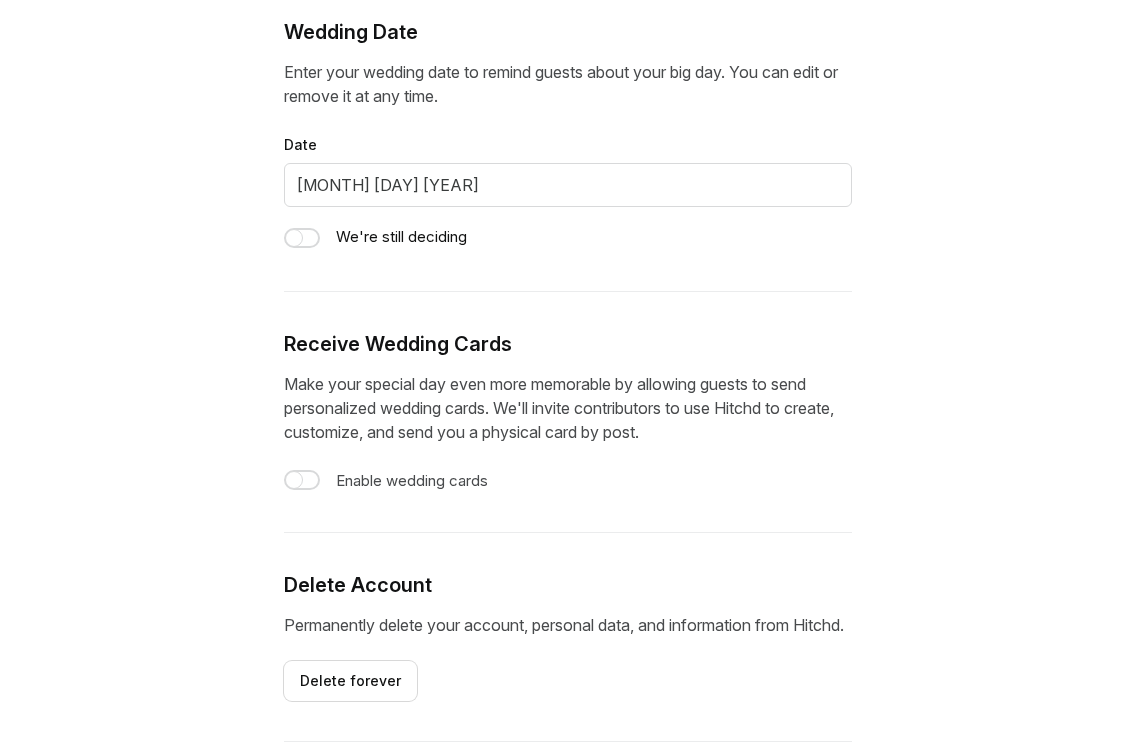 scroll, scrollTop: 1453, scrollLeft: 0, axis: vertical 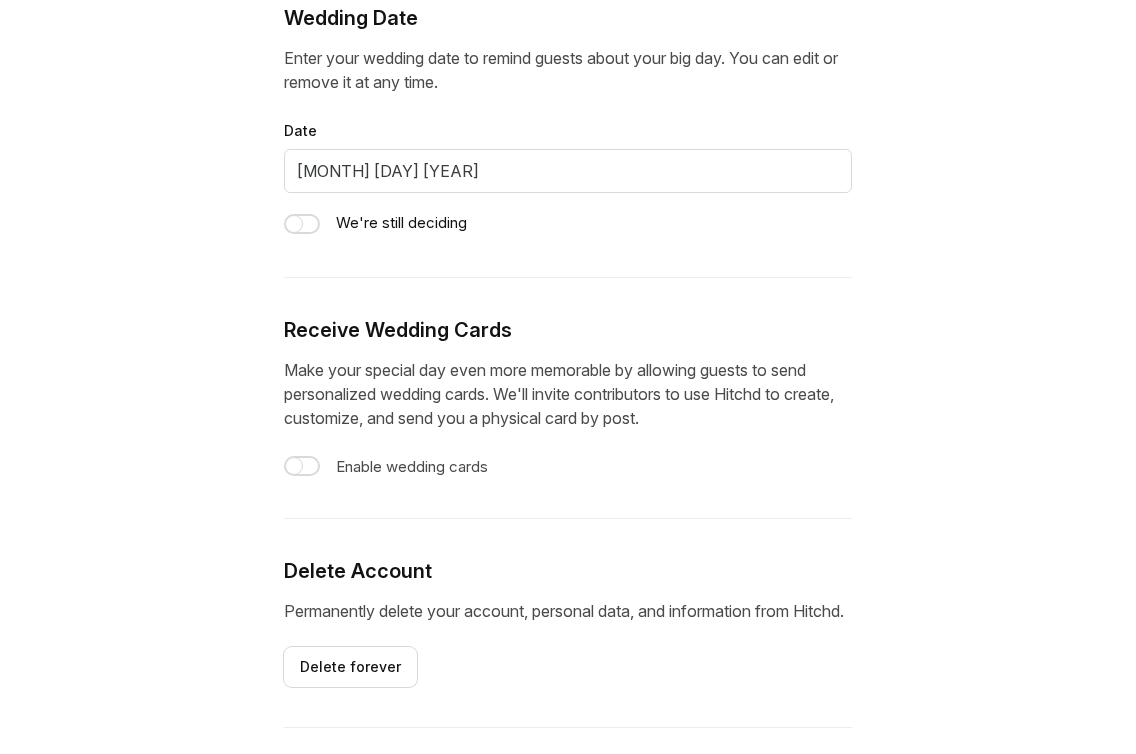 click on "Save" at bounding box center [331, 814] 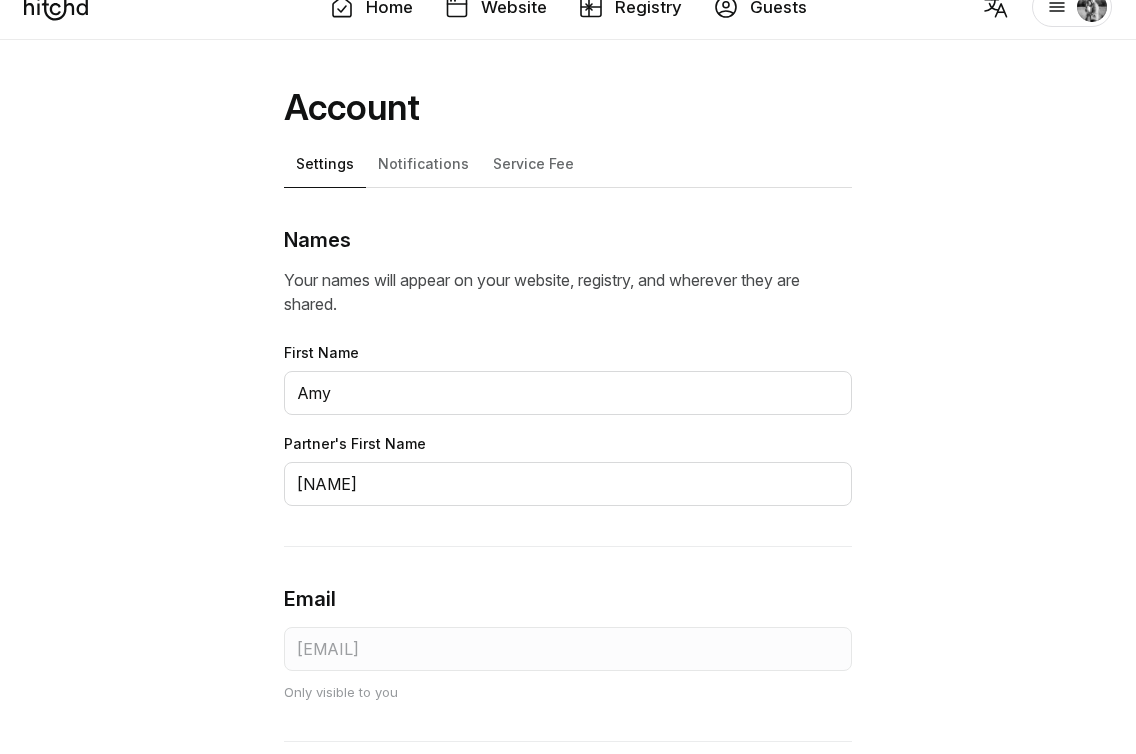 scroll, scrollTop: 0, scrollLeft: 0, axis: both 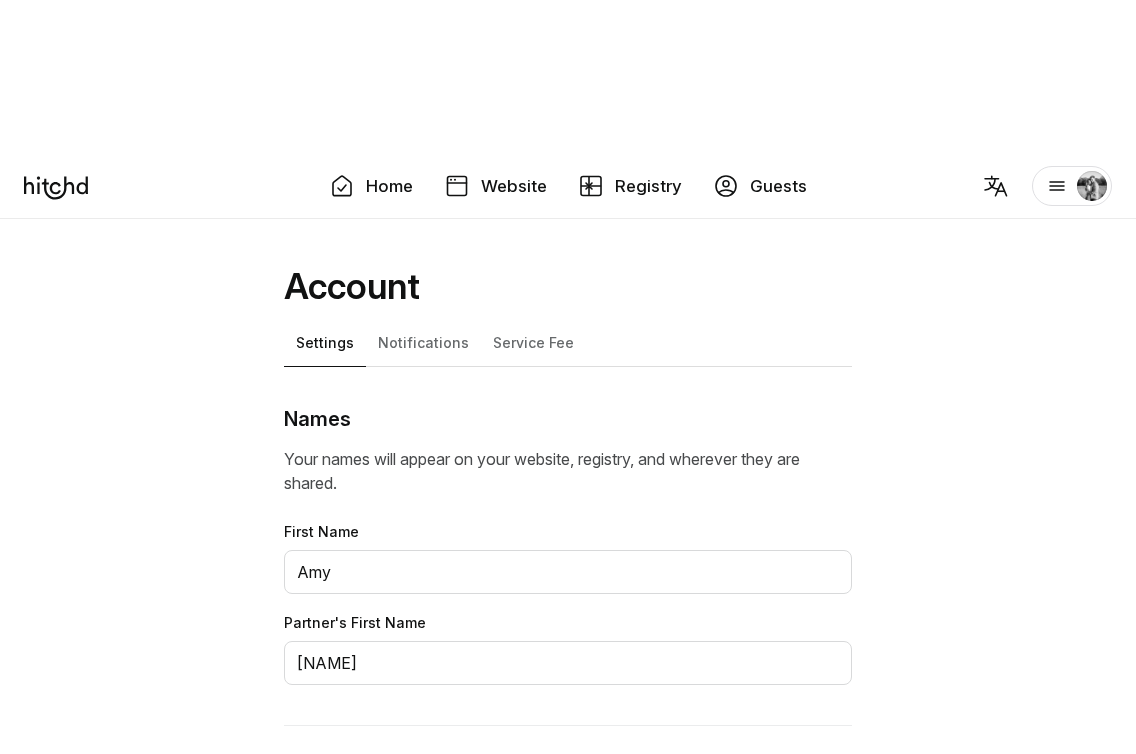 click on "Website" at bounding box center (514, 186) 